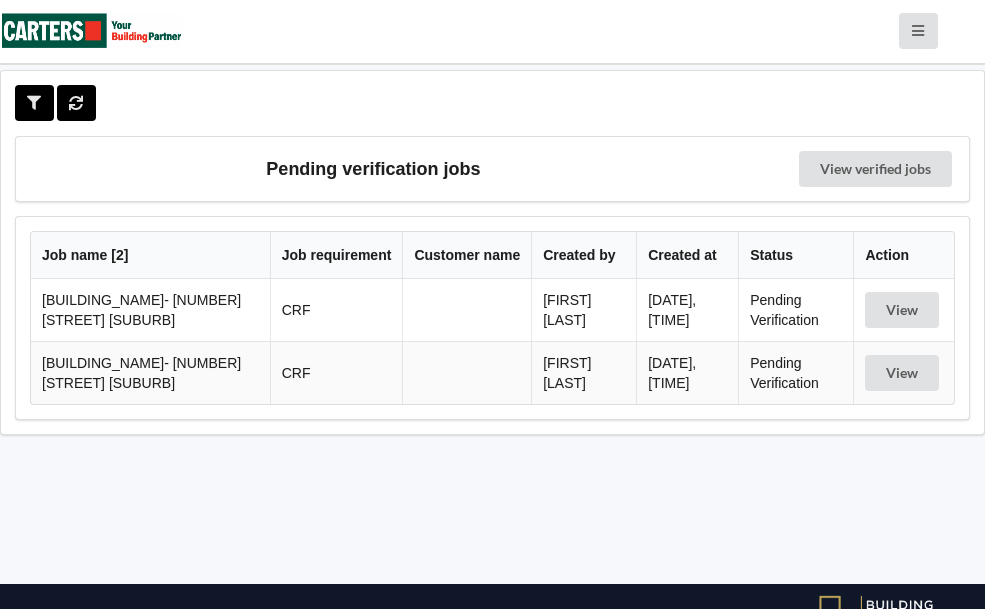 scroll, scrollTop: 0, scrollLeft: 0, axis: both 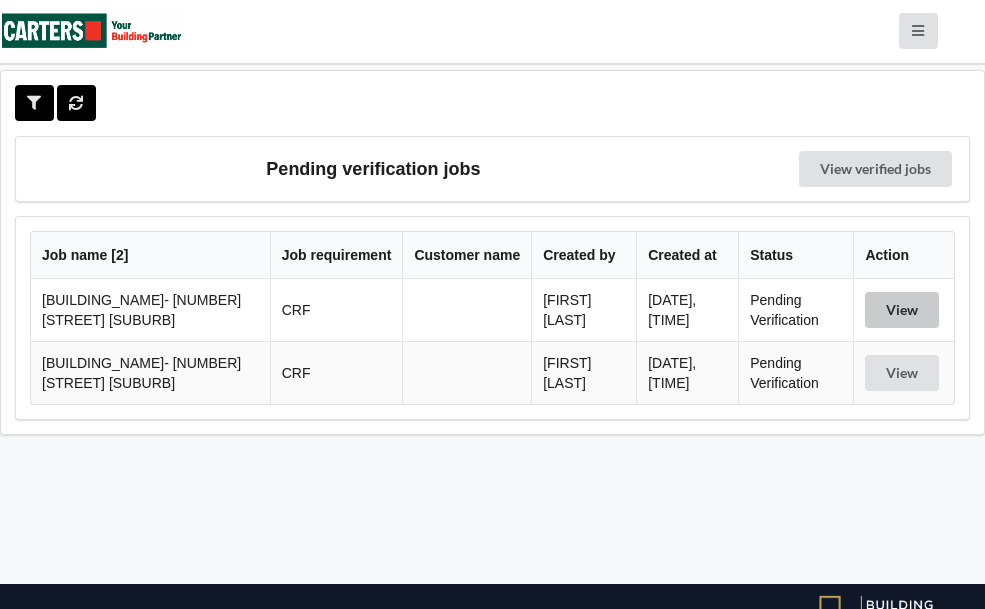 click on "View" at bounding box center [902, 310] 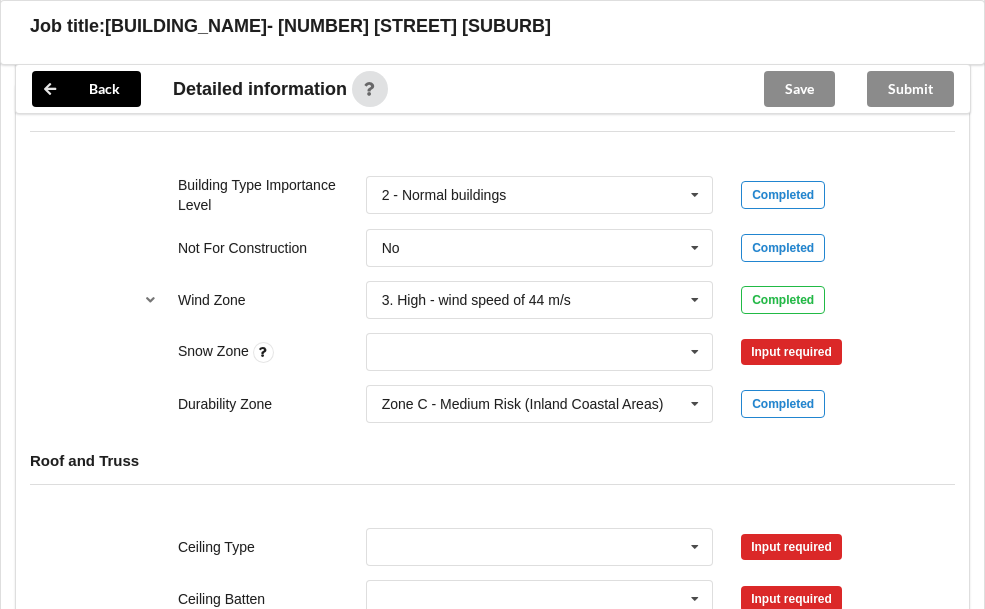 scroll, scrollTop: 900, scrollLeft: 0, axis: vertical 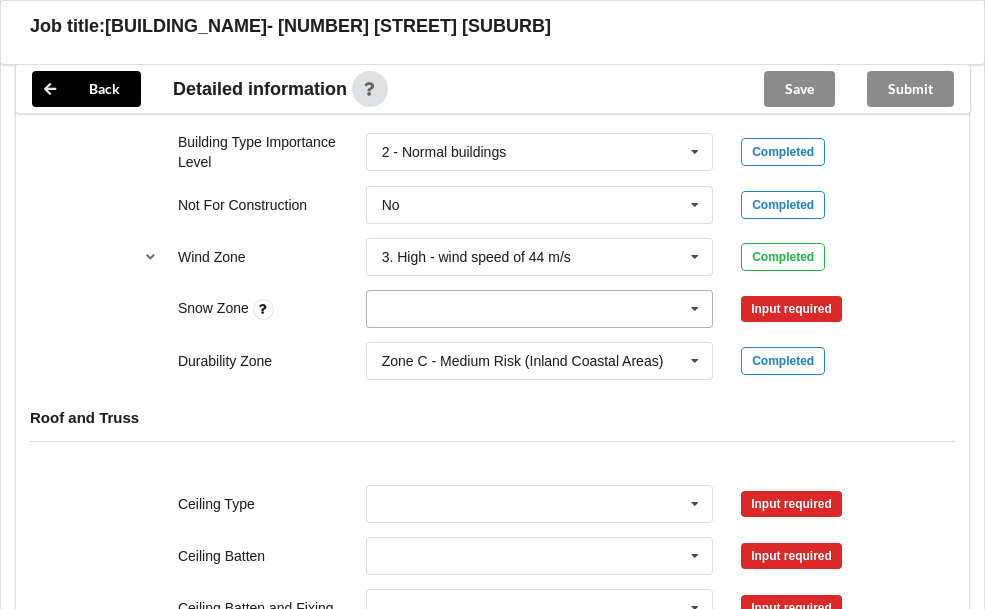 click at bounding box center (695, 309) 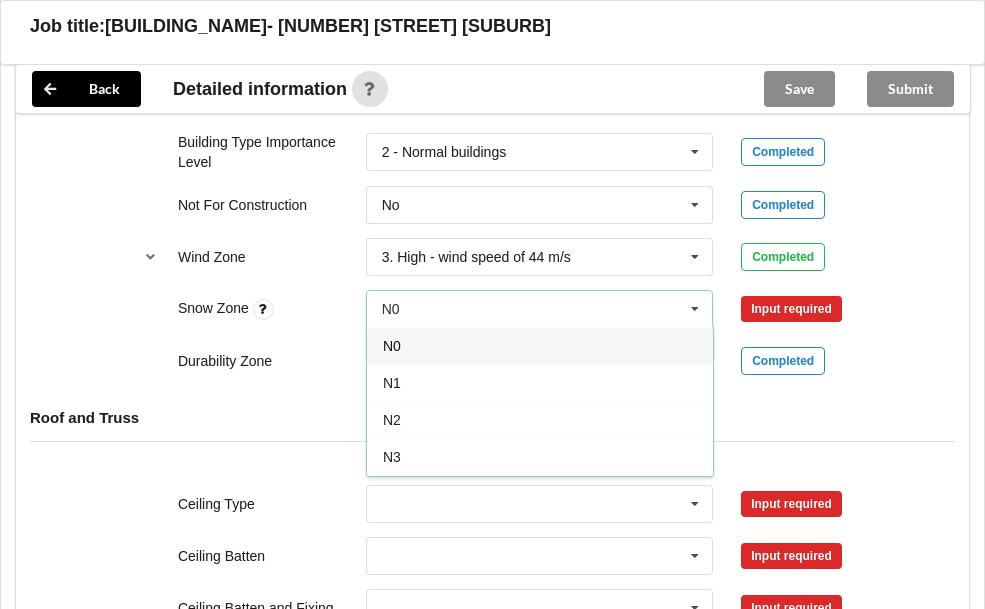 click on "N0" at bounding box center (540, 345) 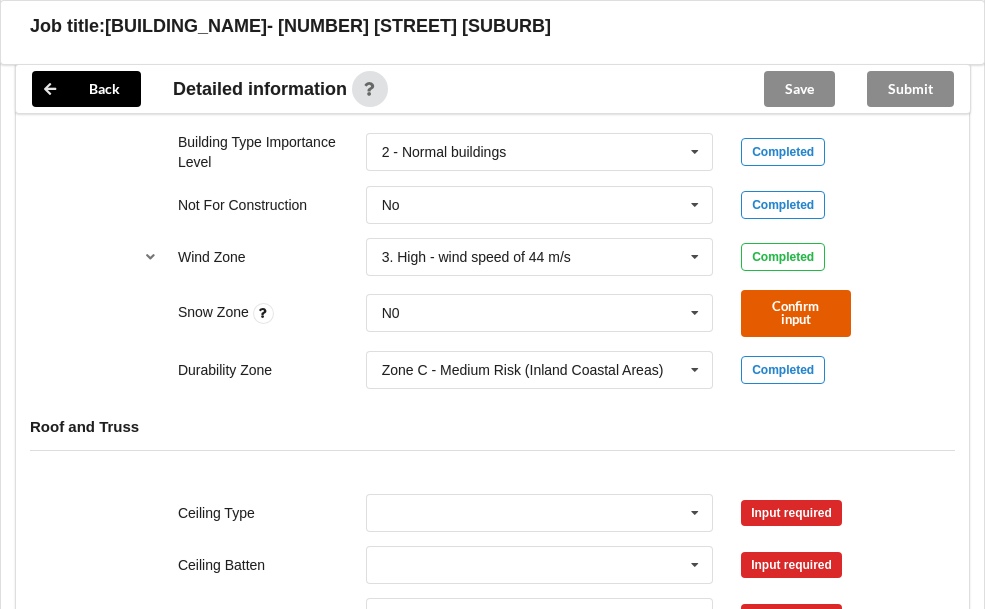 click on "Confirm input" at bounding box center [796, 313] 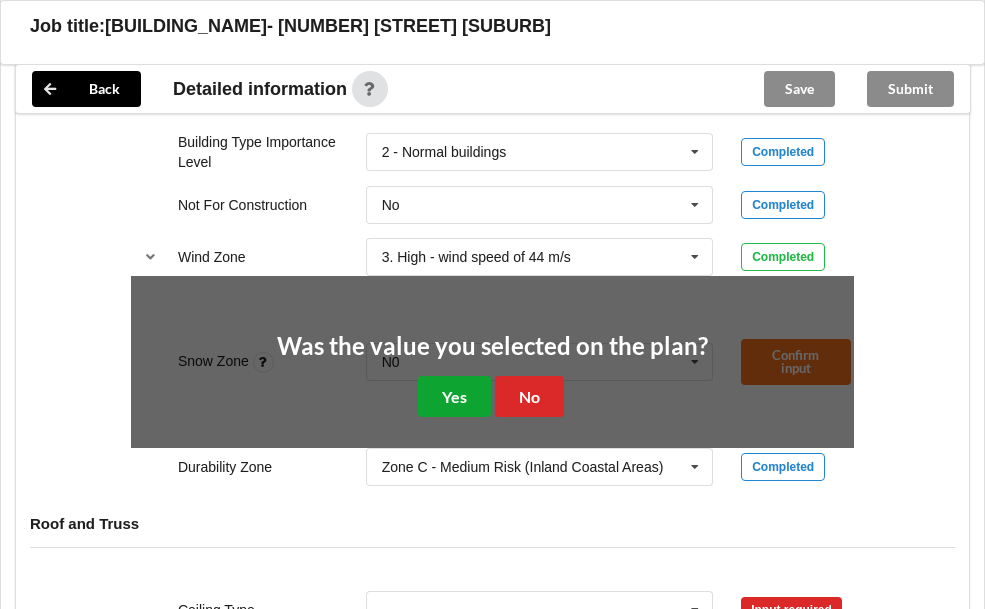 click on "Yes" at bounding box center [454, 396] 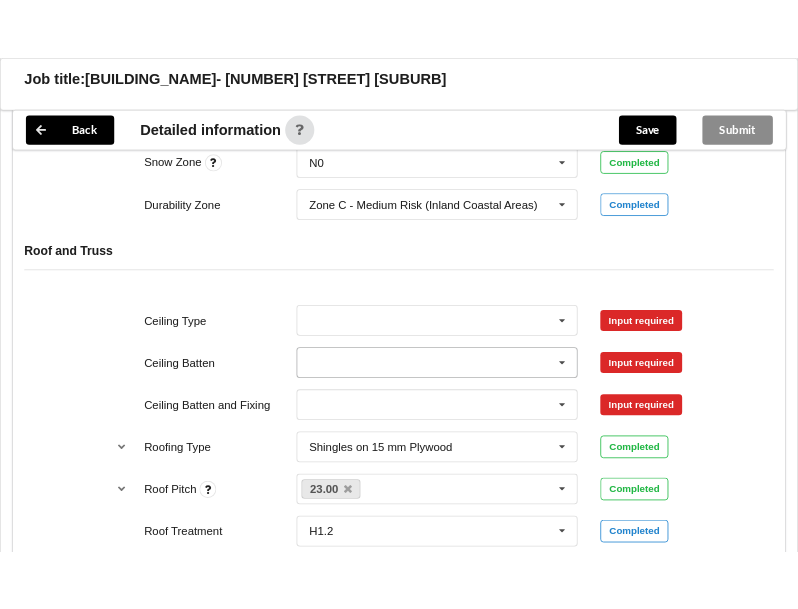 scroll, scrollTop: 1100, scrollLeft: 0, axis: vertical 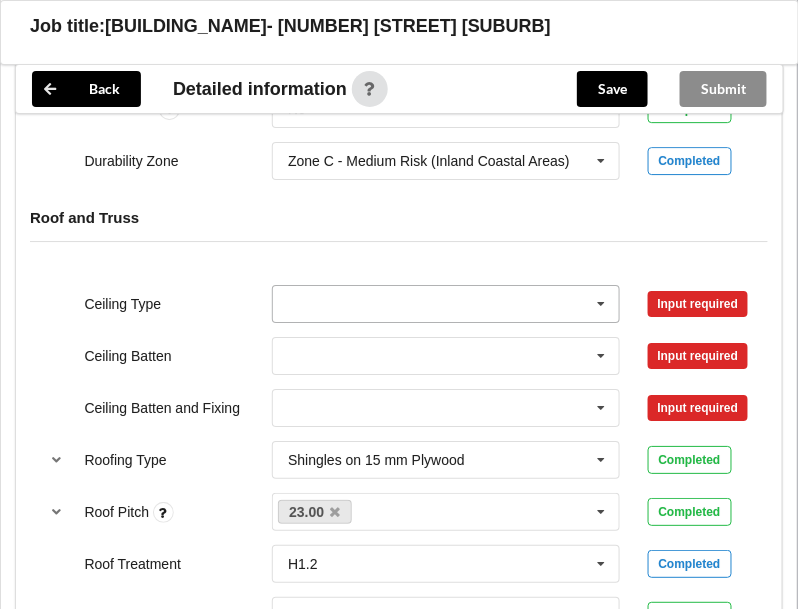 click at bounding box center (447, 304) 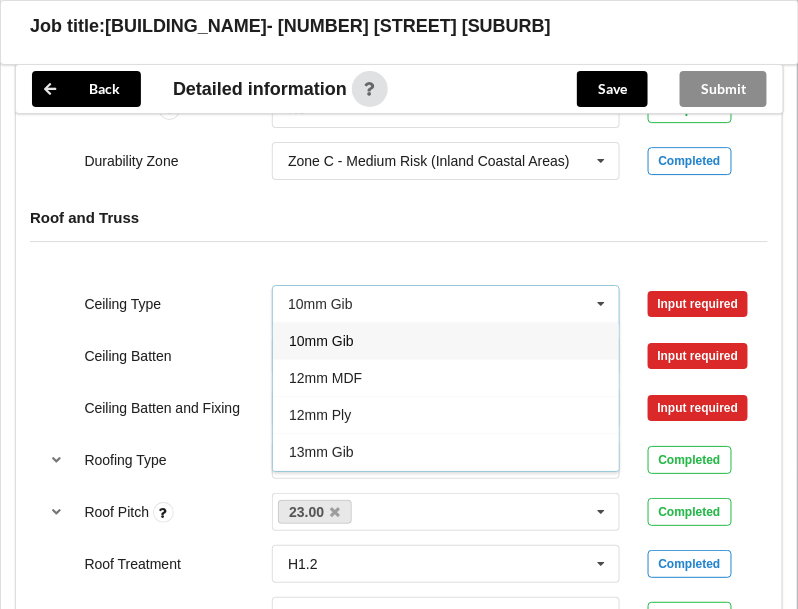 click on "10mm Gib" at bounding box center [321, 341] 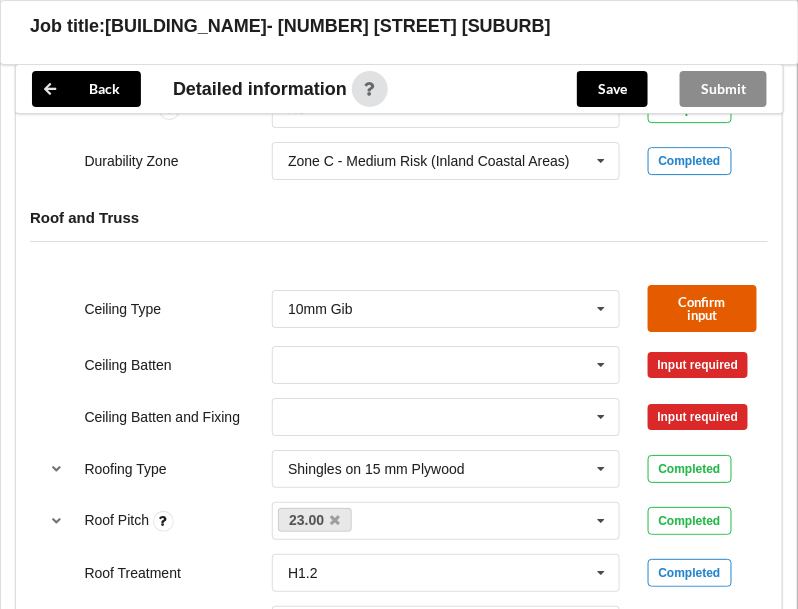 click on "Confirm input" at bounding box center (703, 308) 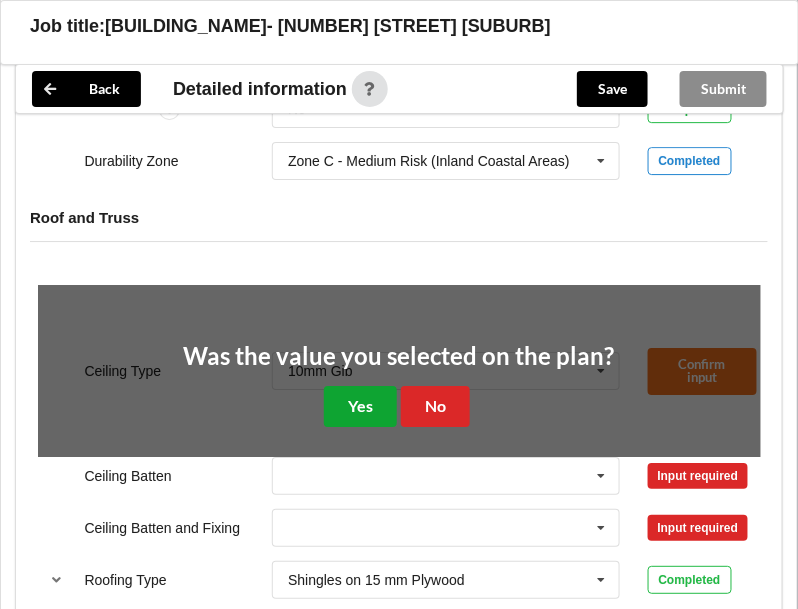 click on "Yes" at bounding box center [360, 406] 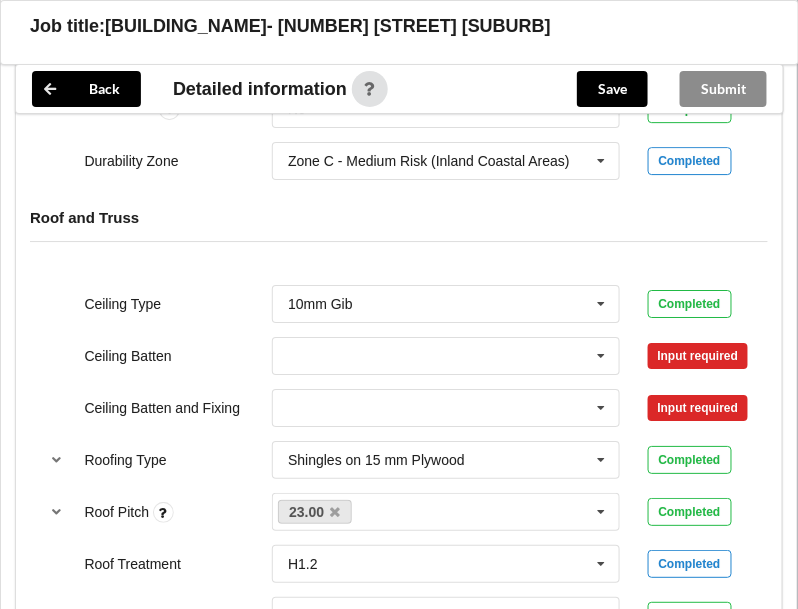 click on "Roof and Truss" at bounding box center [399, 217] 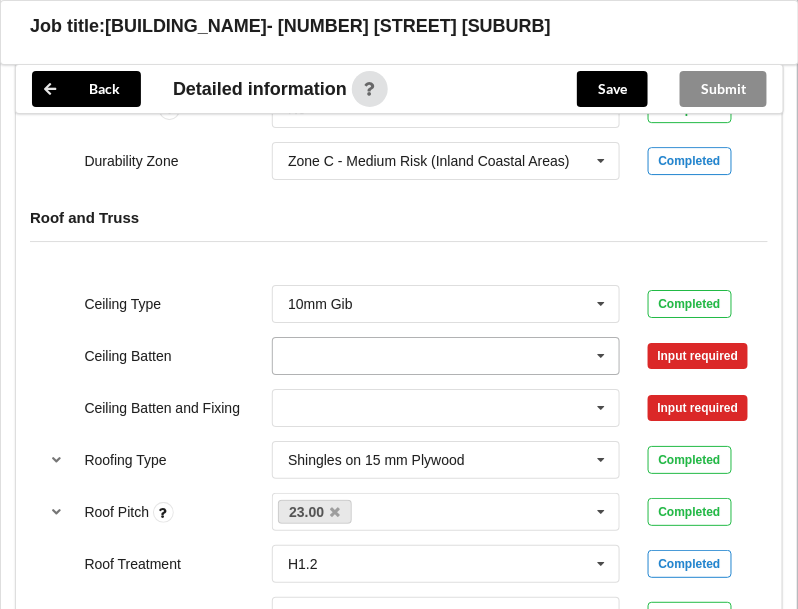 click at bounding box center [447, 356] 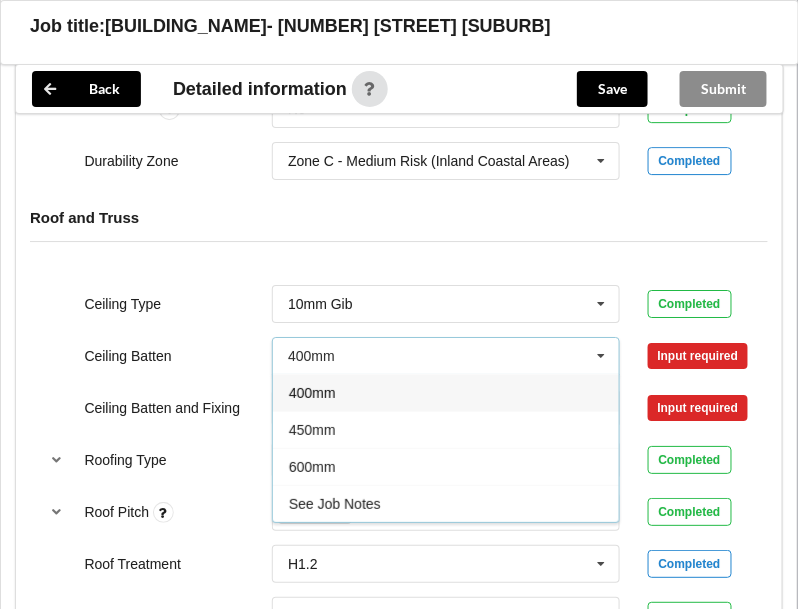 drag, startPoint x: 320, startPoint y: 387, endPoint x: 335, endPoint y: 383, distance: 15.524175 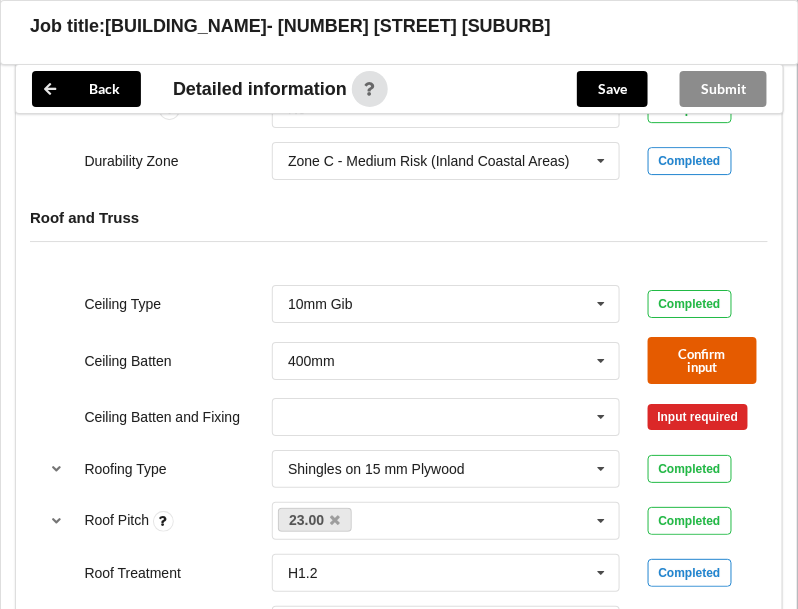 click on "Confirm input" at bounding box center [703, 360] 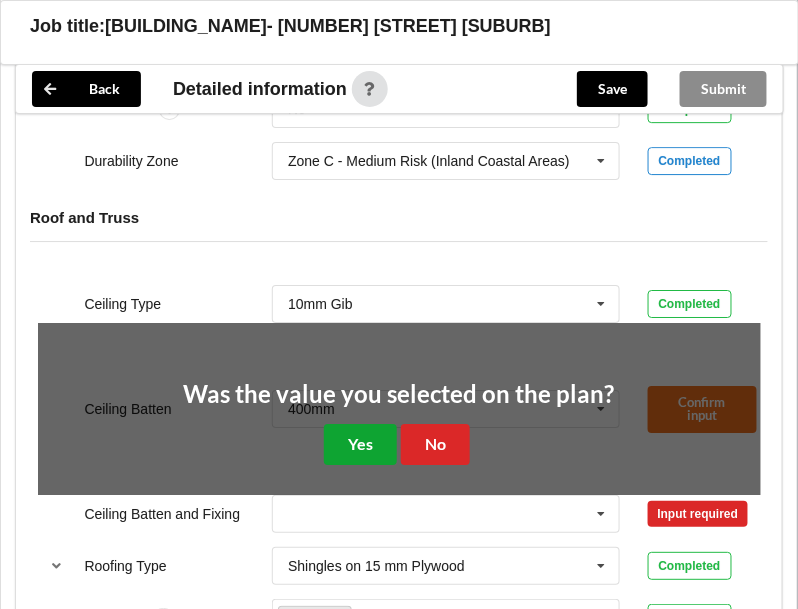 click on "Yes" at bounding box center [360, 444] 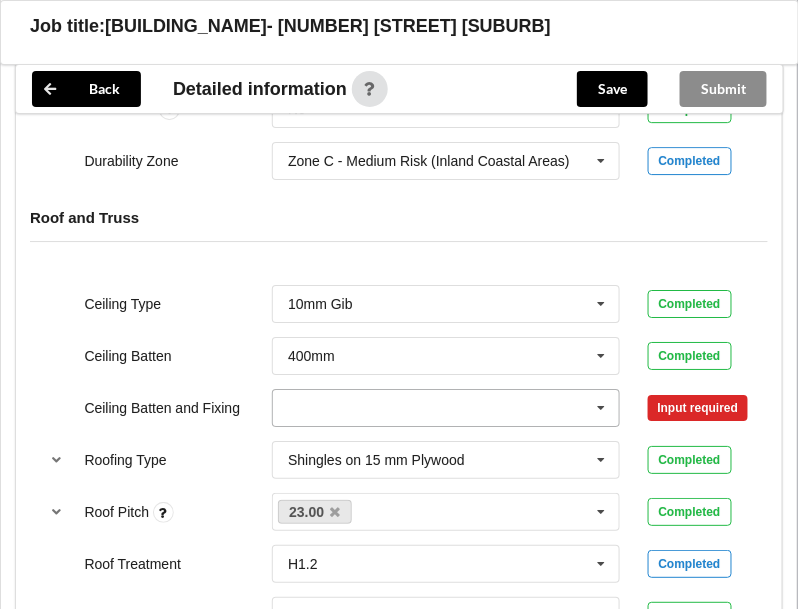 click at bounding box center [447, 408] 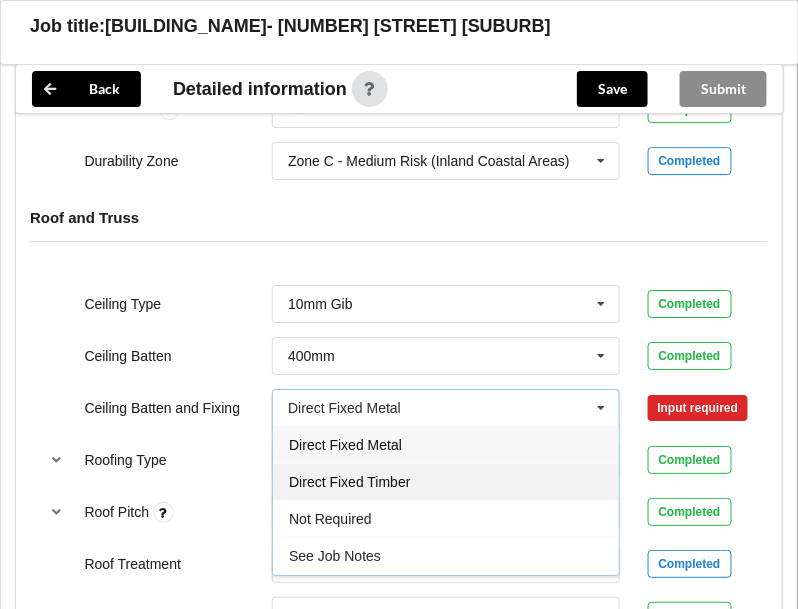 click on "Direct Fixed Timber" at bounding box center [349, 482] 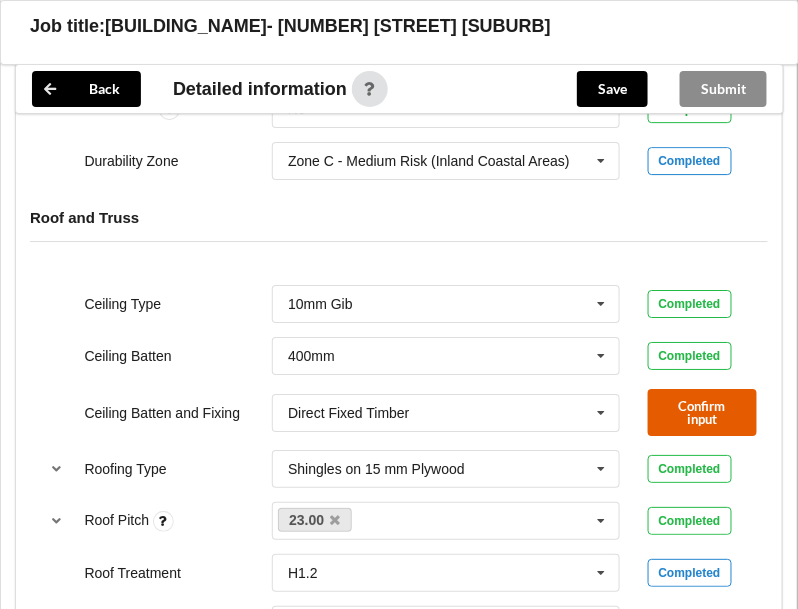 click on "Confirm input" at bounding box center (703, 412) 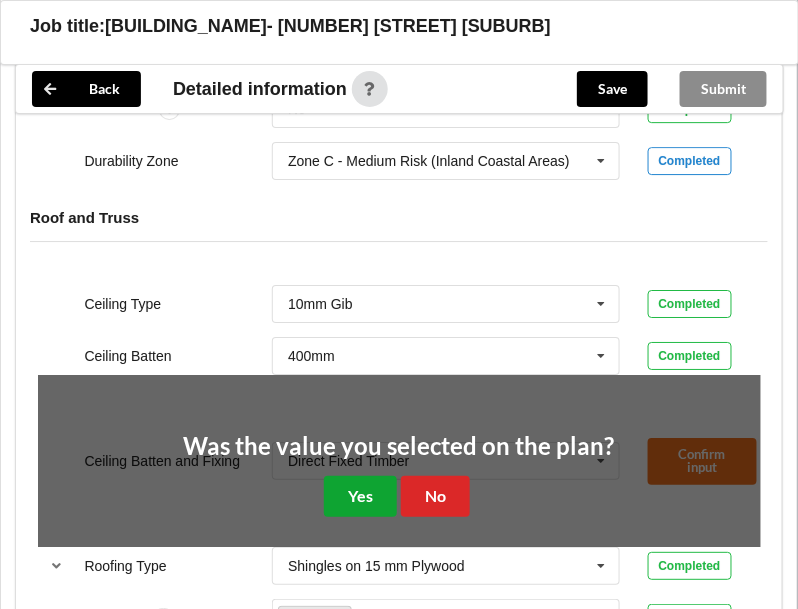 click on "Yes" at bounding box center (360, 496) 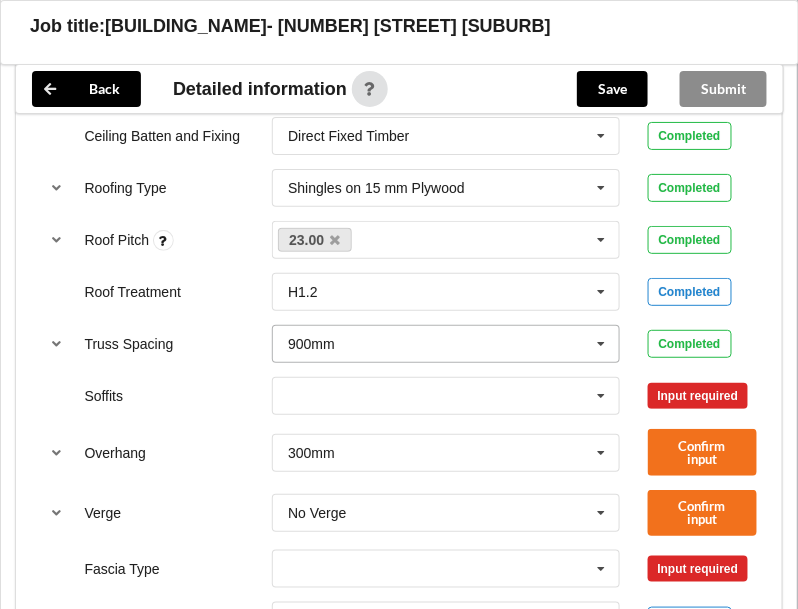scroll, scrollTop: 1400, scrollLeft: 0, axis: vertical 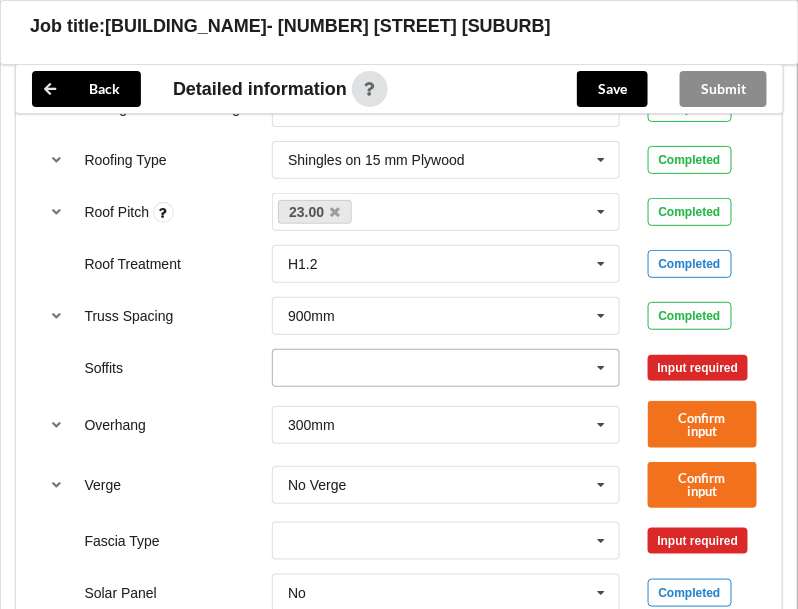 click at bounding box center (447, 368) 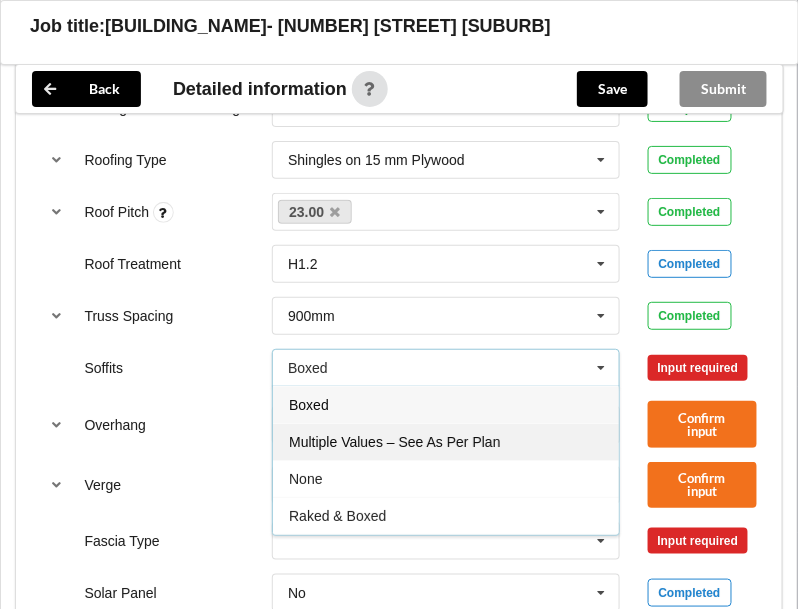 click on "Multiple Values – See As Per Plan" at bounding box center [394, 442] 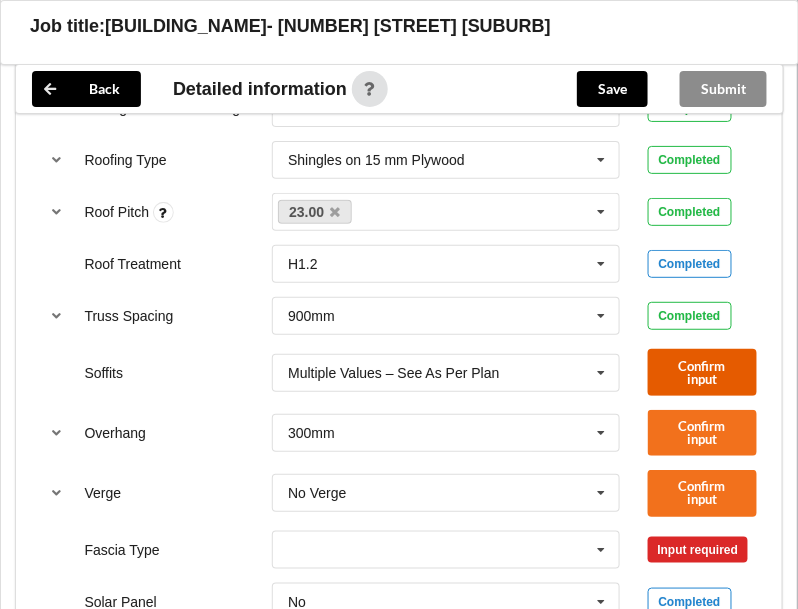 click on "Confirm input" at bounding box center [703, 372] 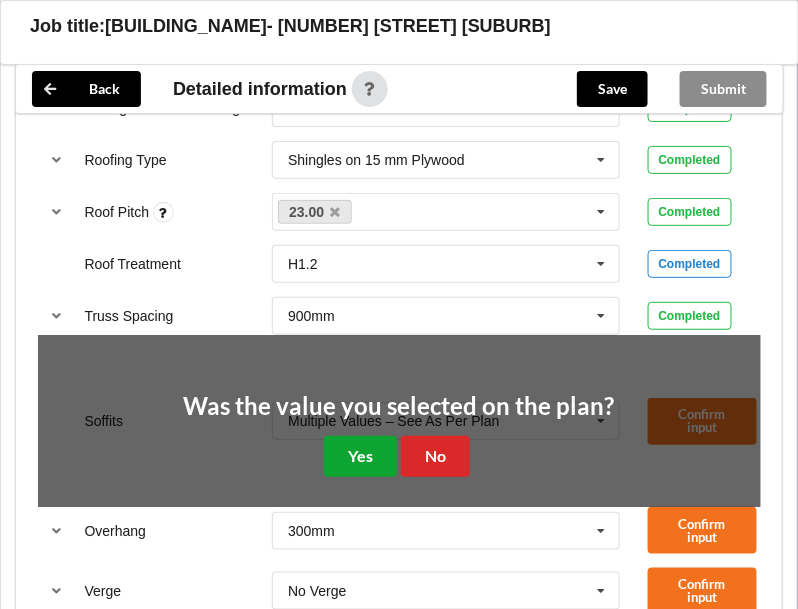 click on "Yes" at bounding box center (360, 456) 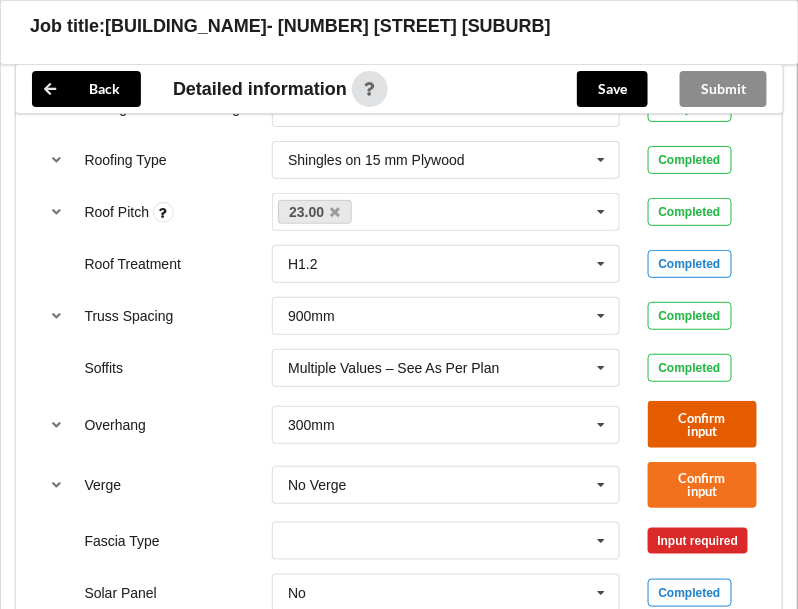 click on "Confirm input" at bounding box center [703, 424] 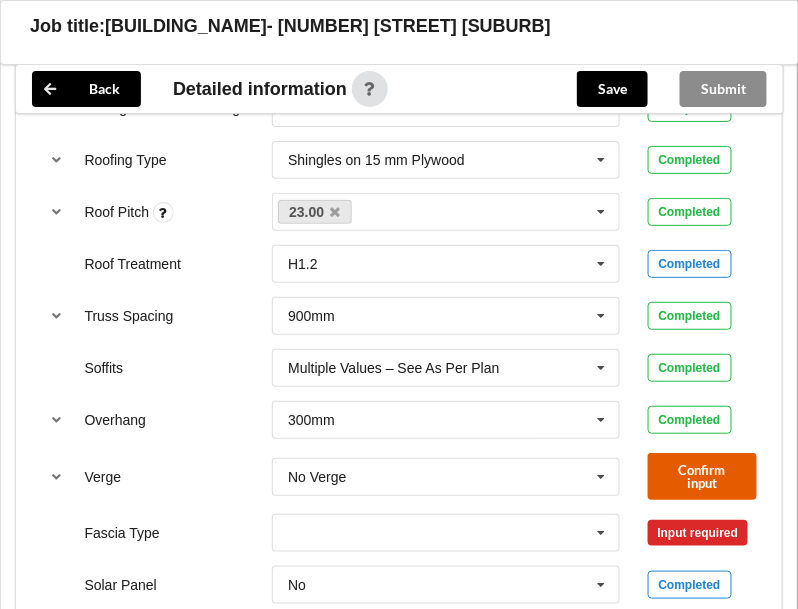 click on "Confirm input" at bounding box center (703, 476) 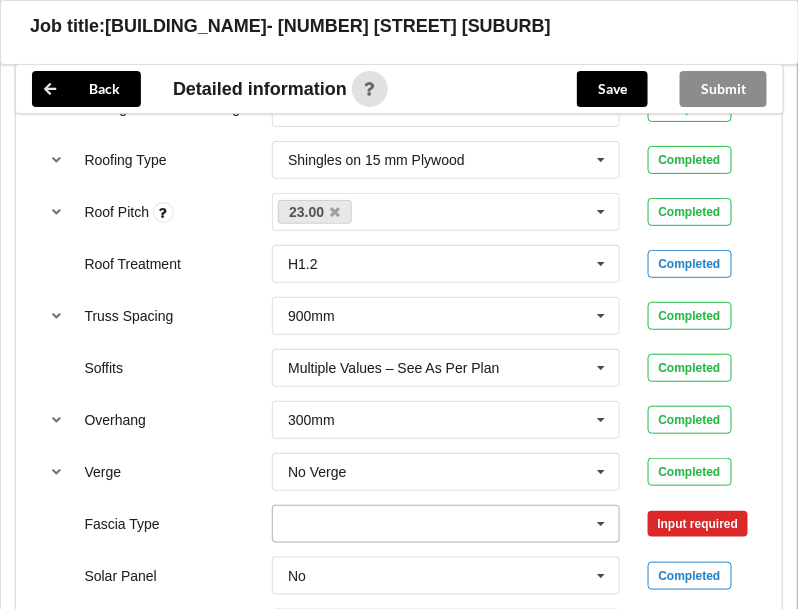 click at bounding box center (601, 524) 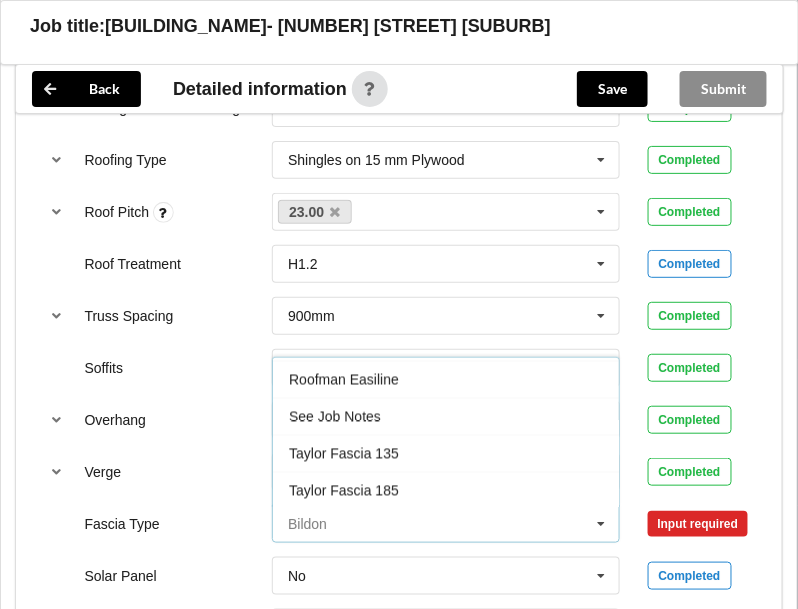 scroll, scrollTop: 600, scrollLeft: 0, axis: vertical 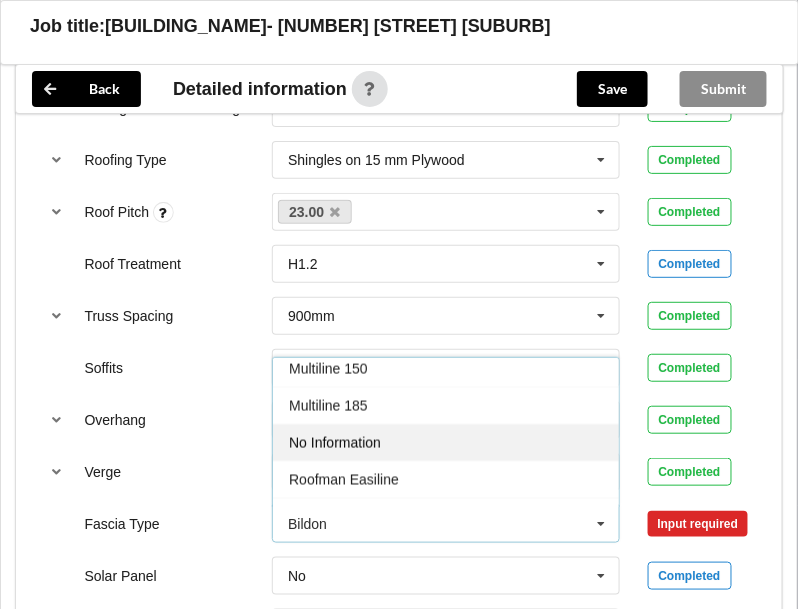 click on "No Information" at bounding box center (335, 443) 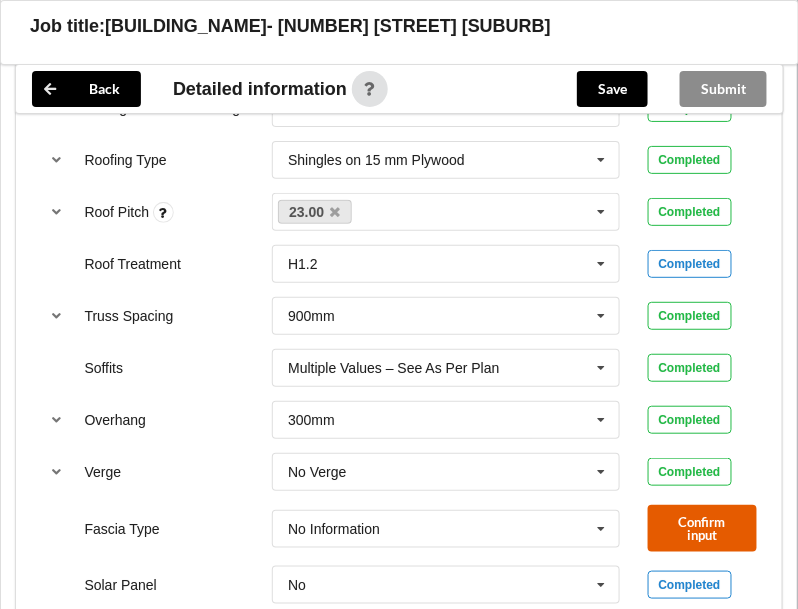 click on "Confirm input" at bounding box center [703, 528] 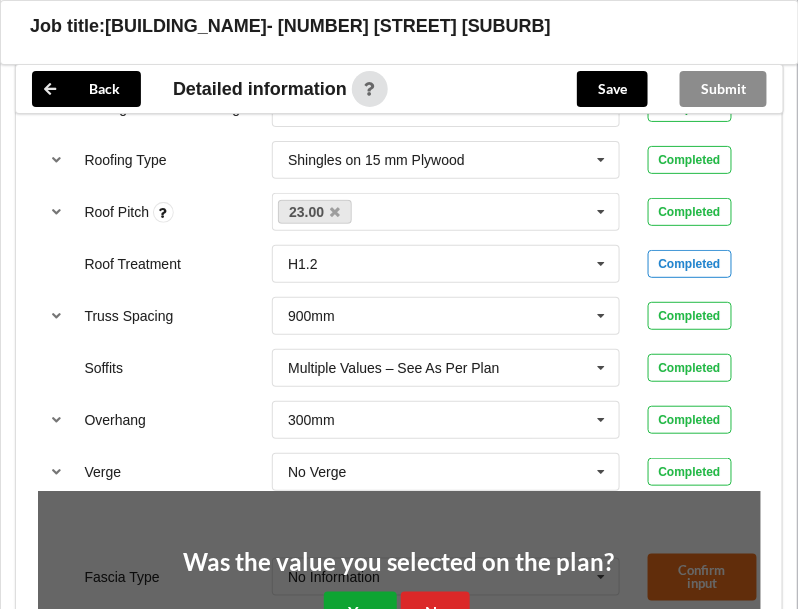 click on "Yes" at bounding box center [360, 612] 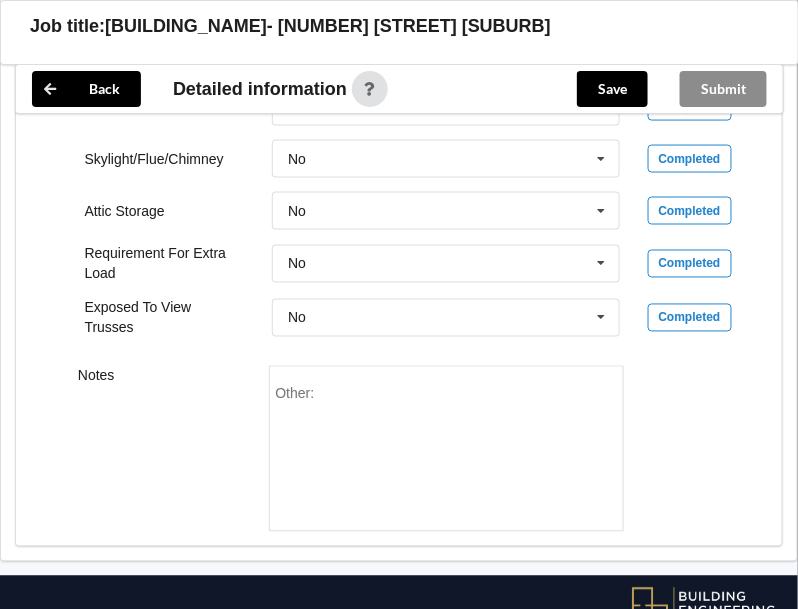 scroll, scrollTop: 1930, scrollLeft: 0, axis: vertical 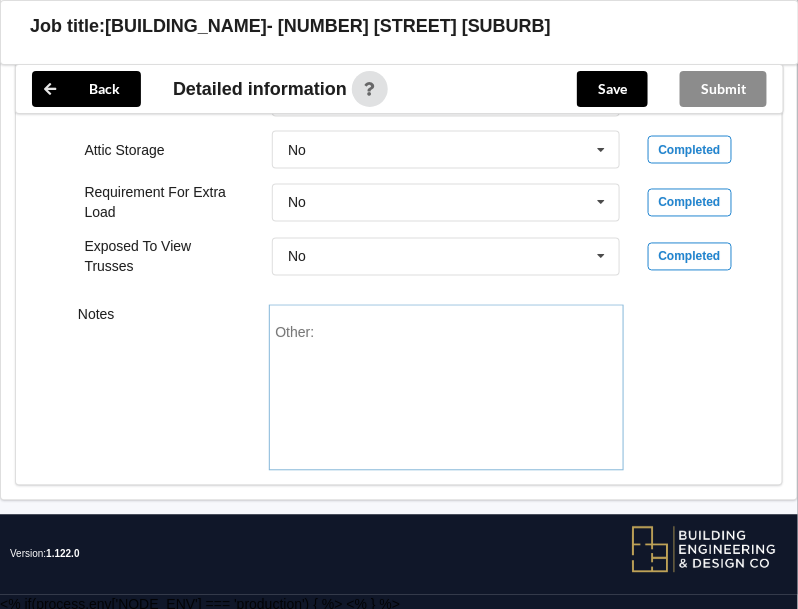 click on "Other:" at bounding box center [446, 395] 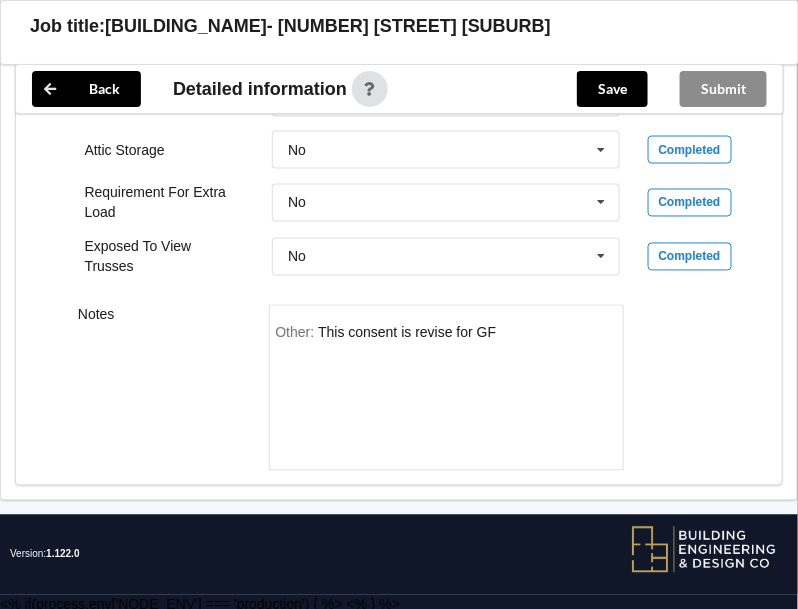 click on "Other:   This consent is revise for" at bounding box center (446, 395) 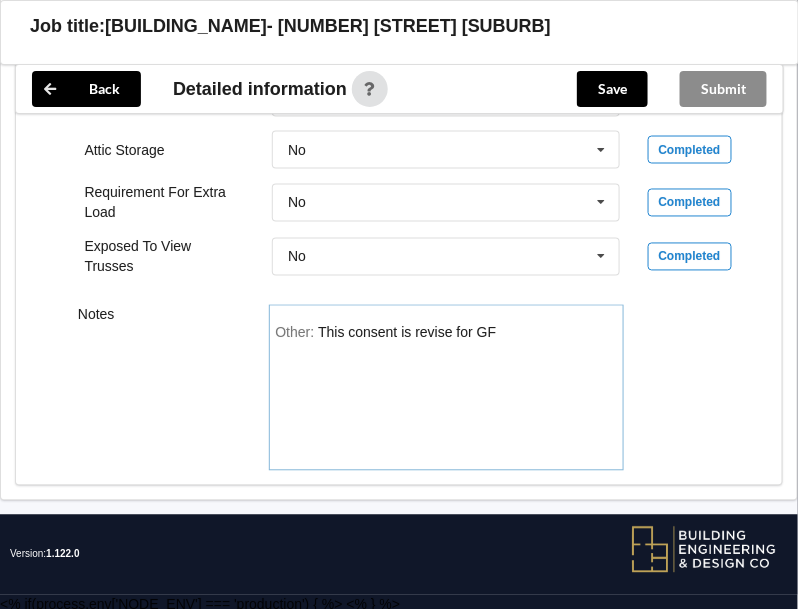 drag, startPoint x: 428, startPoint y: 338, endPoint x: 468, endPoint y: 335, distance: 40.112343 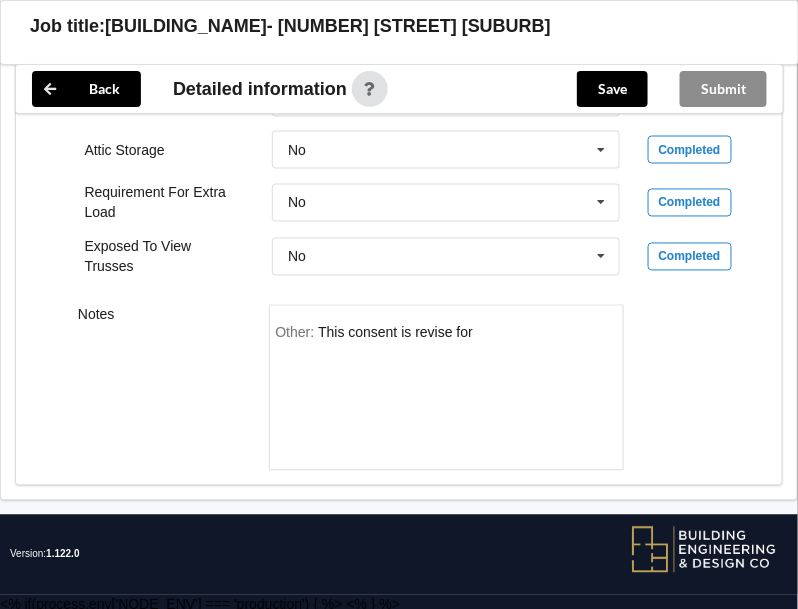 drag, startPoint x: 484, startPoint y: 322, endPoint x: 475, endPoint y: 384, distance: 62.649822 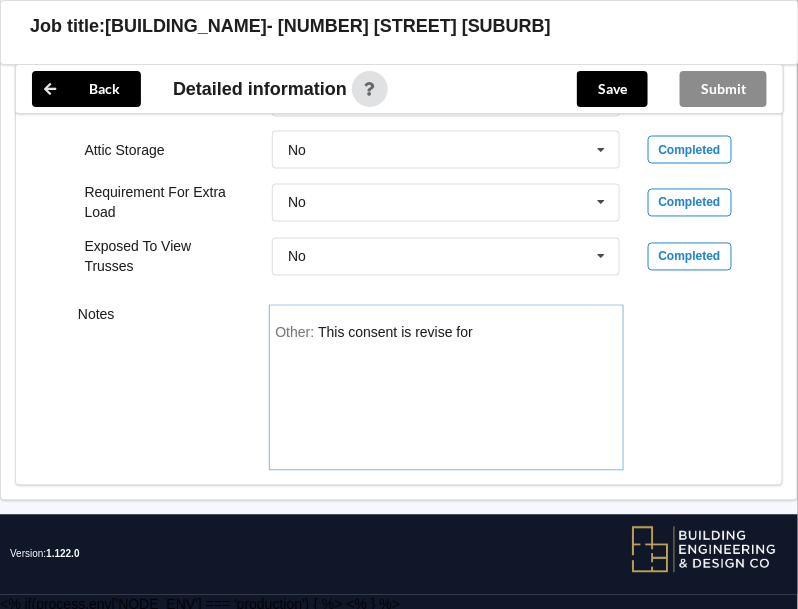 click on "This consent is revise for" at bounding box center (395, 333) 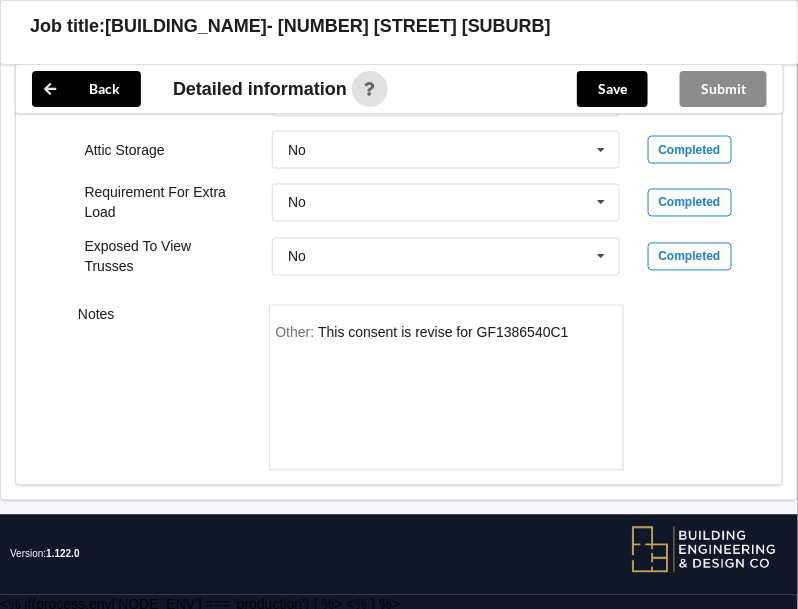 click on "Notes Other:   This consent is revise for GF1386540C1" at bounding box center (399, 388) 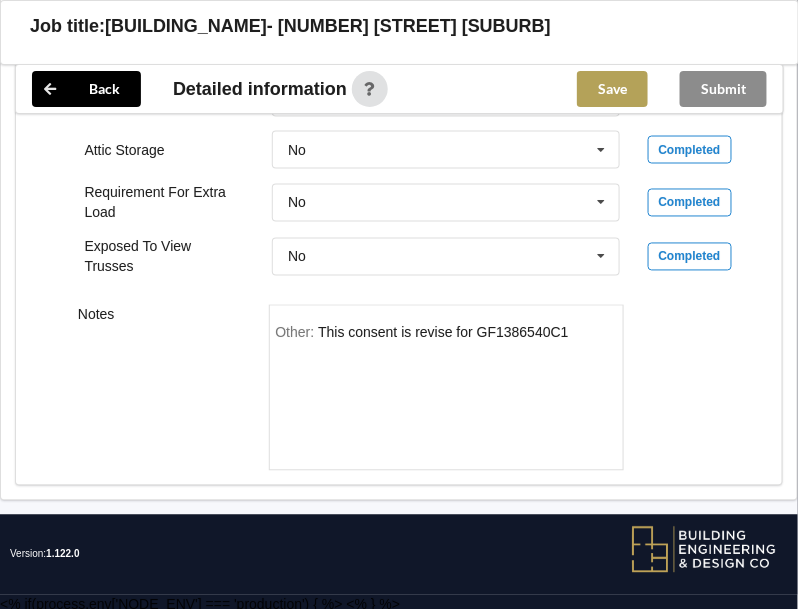 click on "Save" at bounding box center (612, 89) 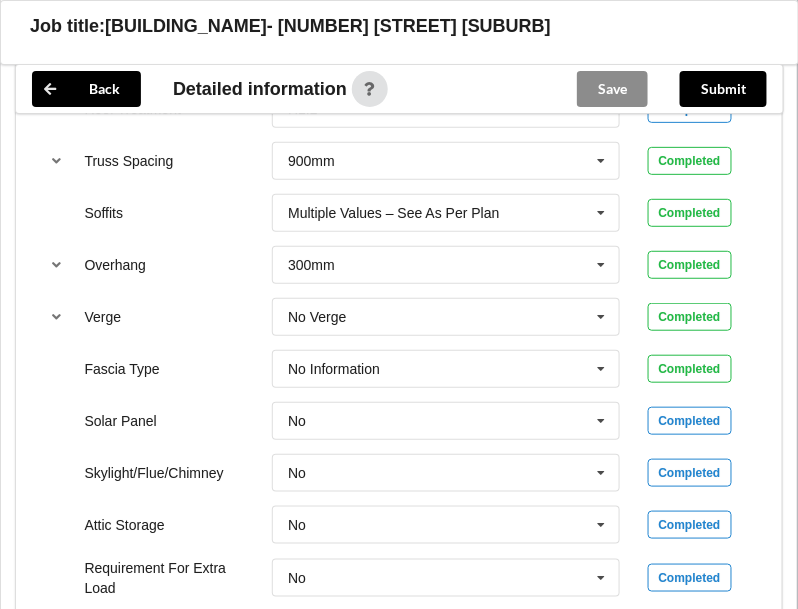 scroll, scrollTop: 1338, scrollLeft: 0, axis: vertical 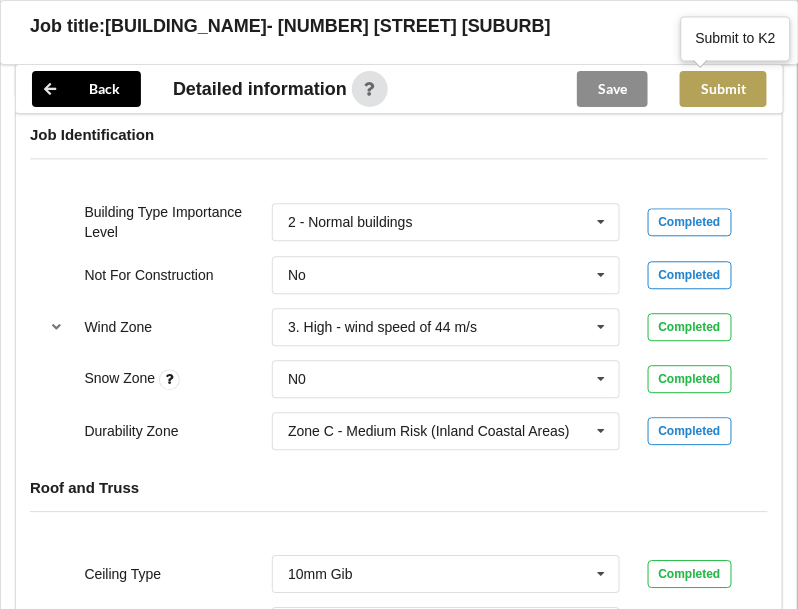 click on "Submit" at bounding box center [723, 89] 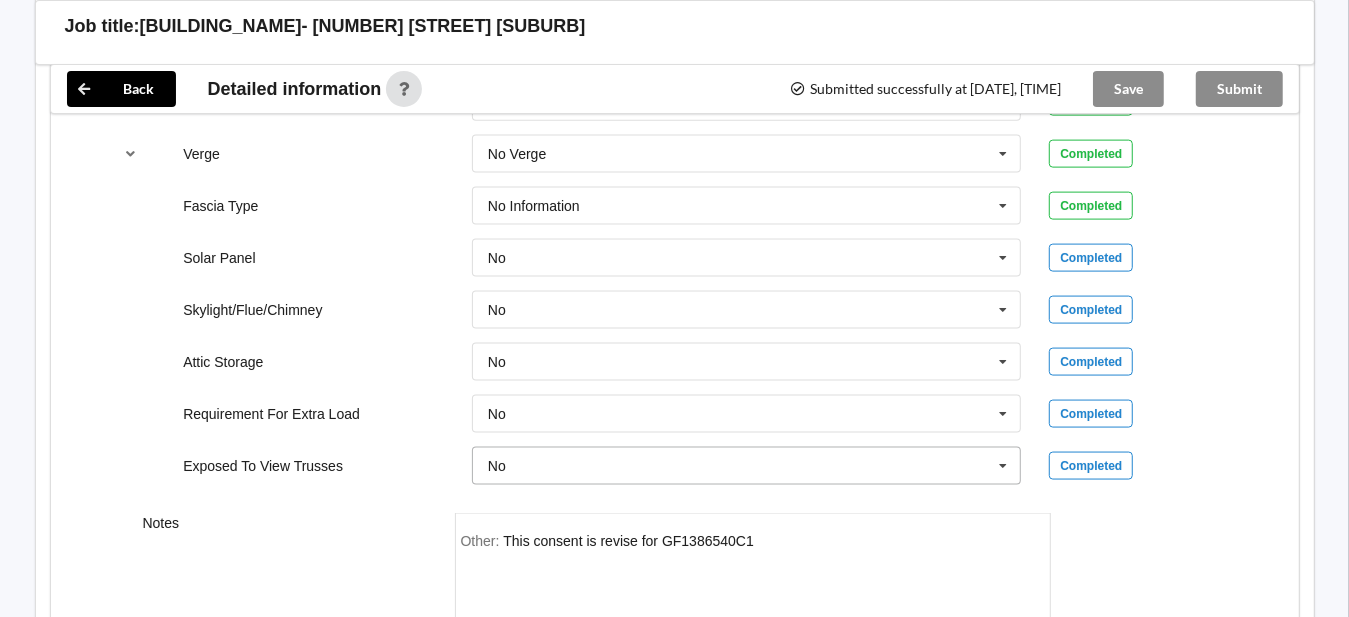scroll, scrollTop: 1800, scrollLeft: 0, axis: vertical 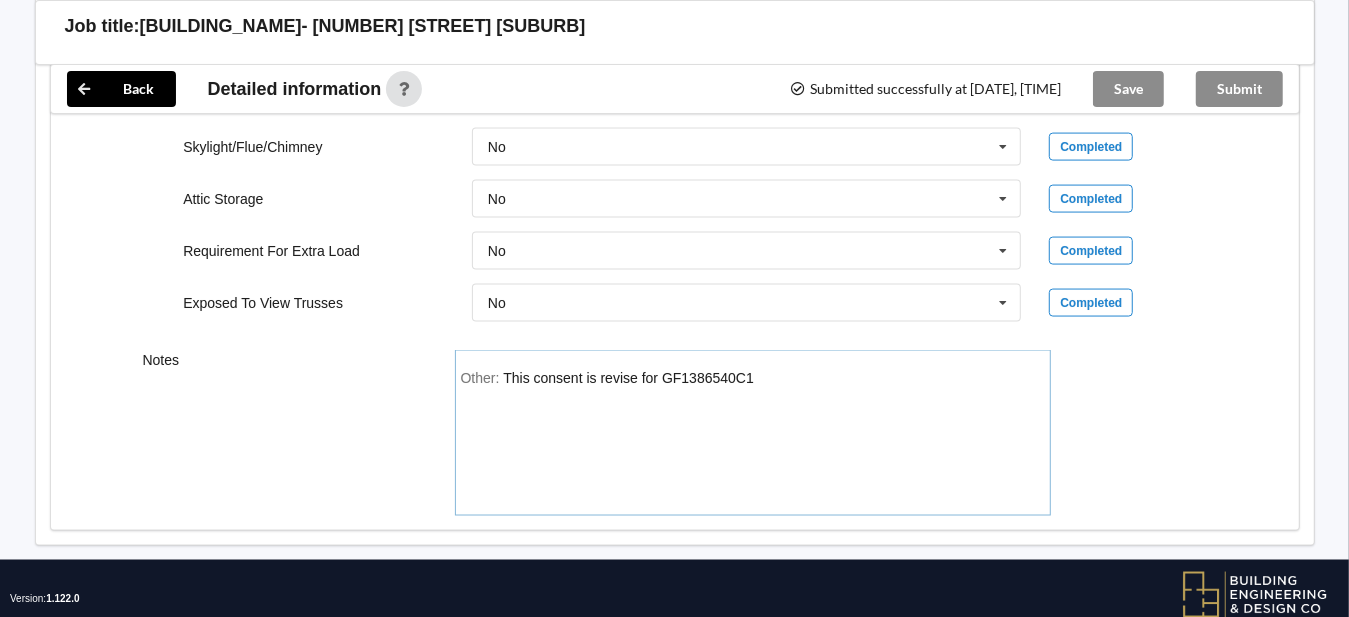 click on "Other:   This consent is revise for GF1386540C1" at bounding box center (753, 440) 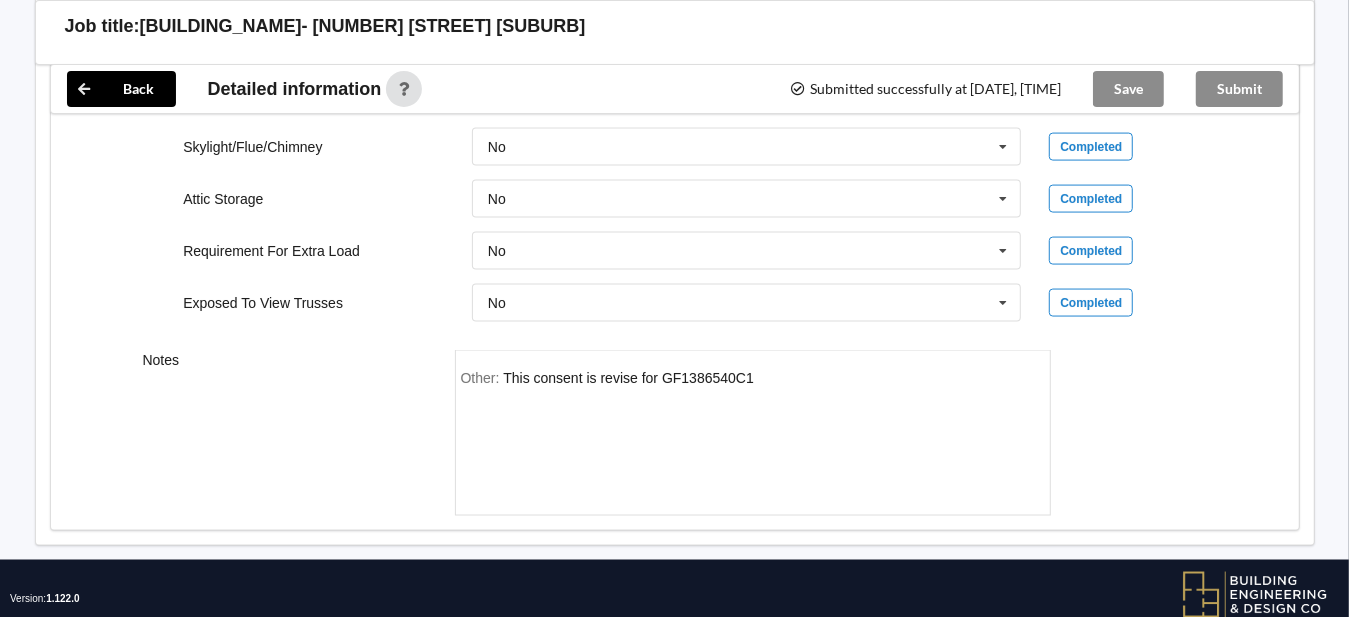 click on "Submit" at bounding box center (1239, 89) 